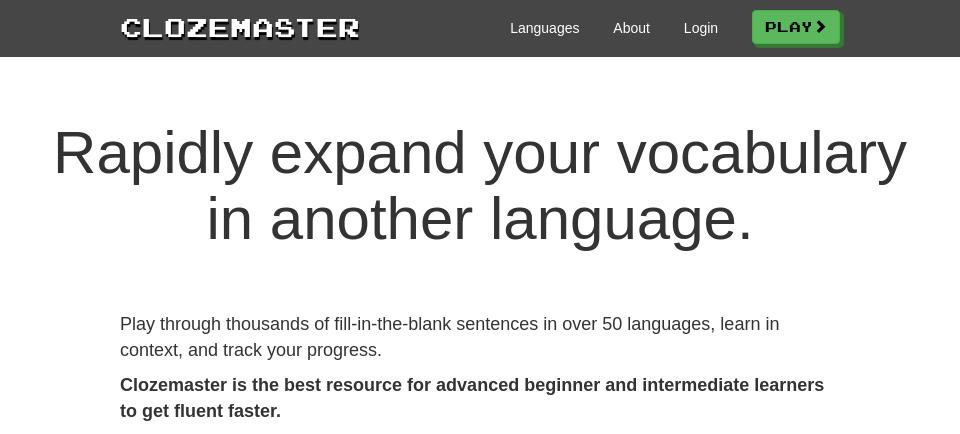 scroll, scrollTop: 0, scrollLeft: 0, axis: both 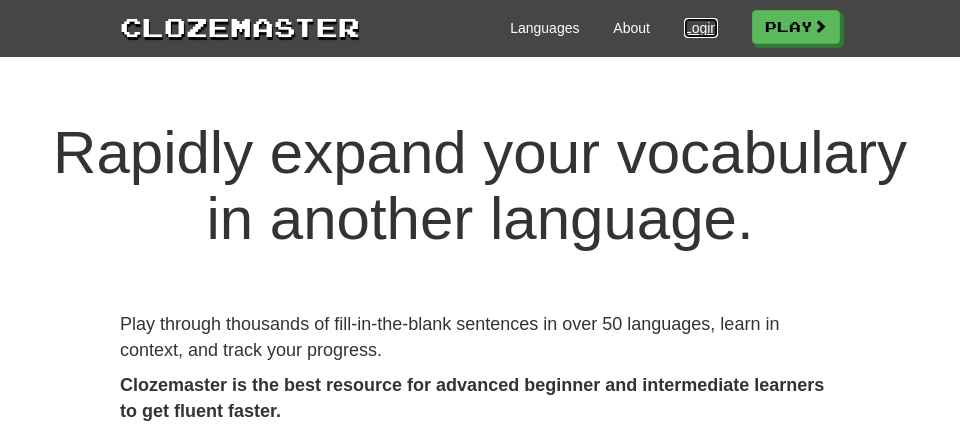 click on "Login" at bounding box center (701, 28) 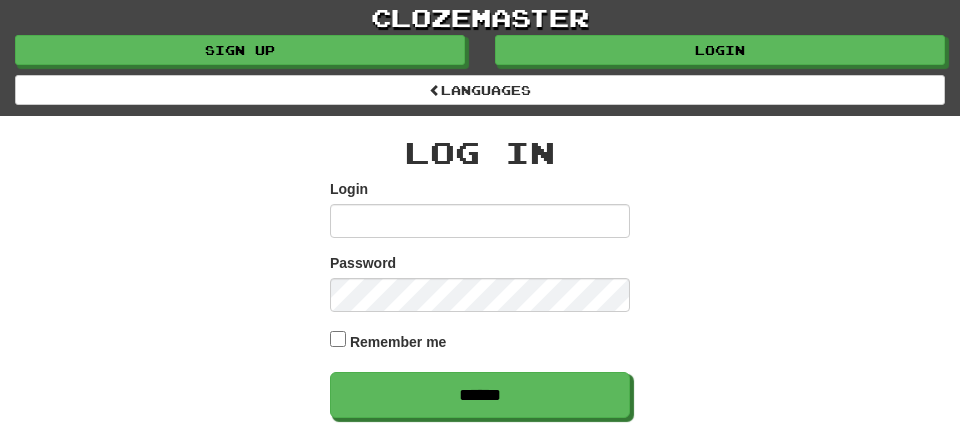 scroll, scrollTop: 0, scrollLeft: 0, axis: both 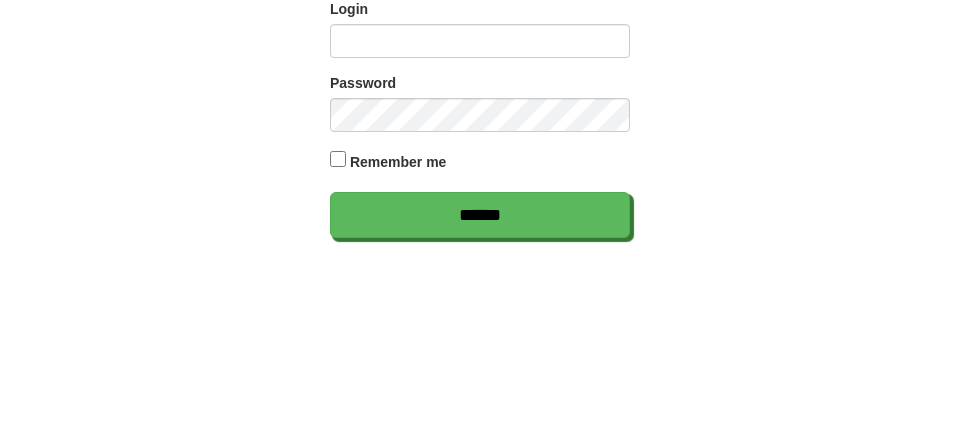 click on "Login" at bounding box center (480, 221) 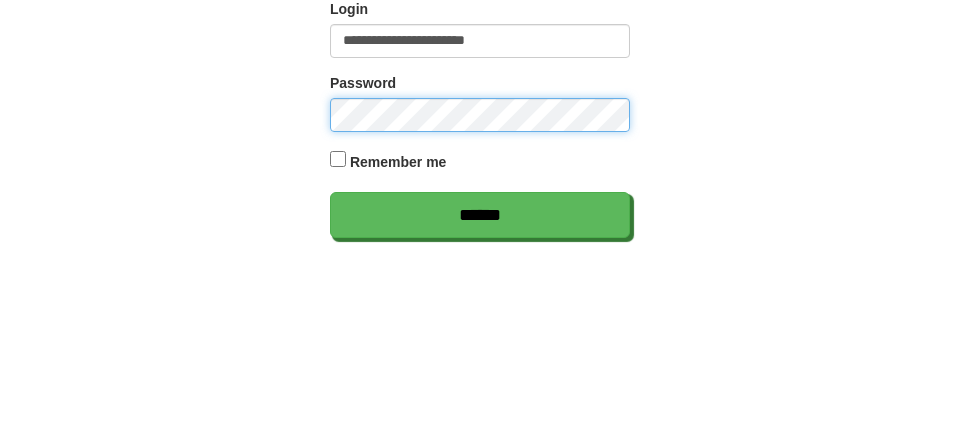 click on "******" at bounding box center [480, 395] 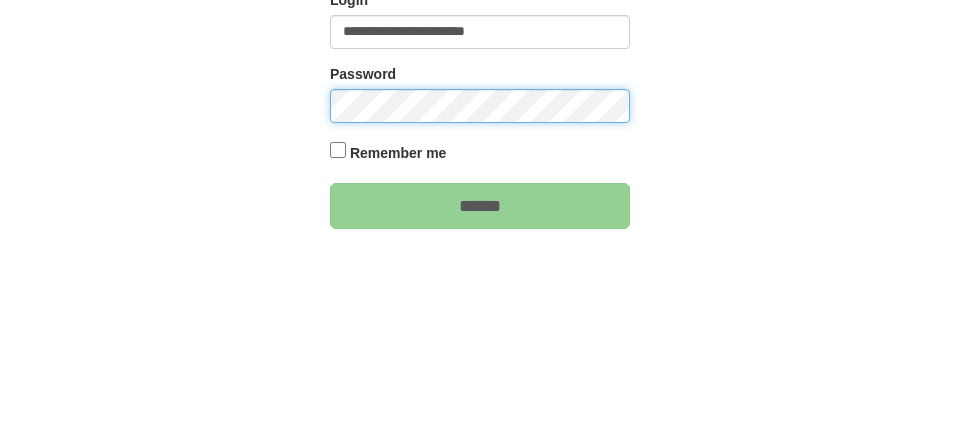 scroll, scrollTop: 8, scrollLeft: 0, axis: vertical 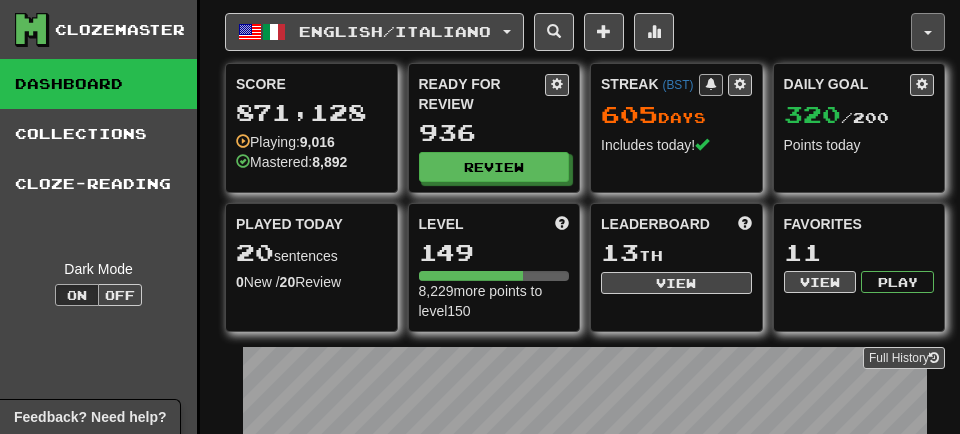click at bounding box center [928, 32] 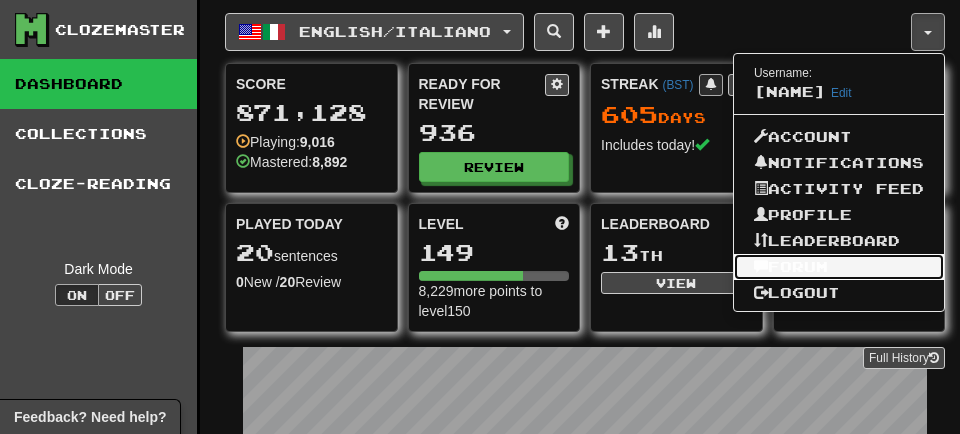 click on "Forum" at bounding box center [839, 267] 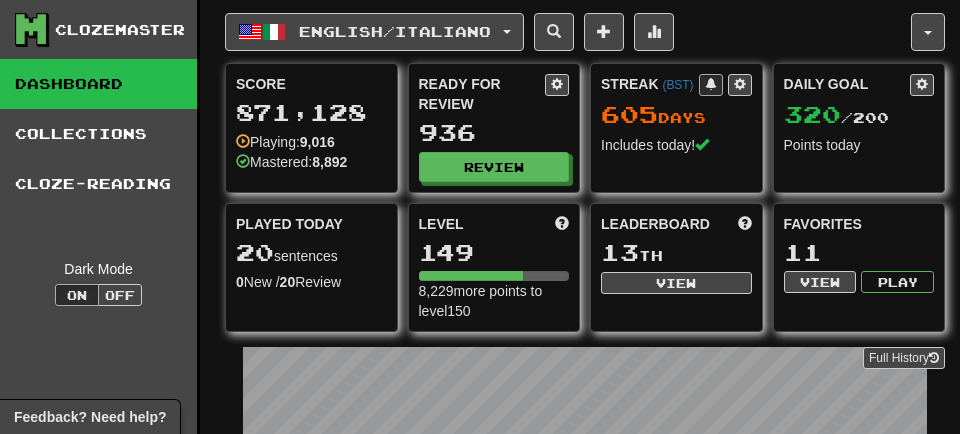 scroll, scrollTop: 0, scrollLeft: 0, axis: both 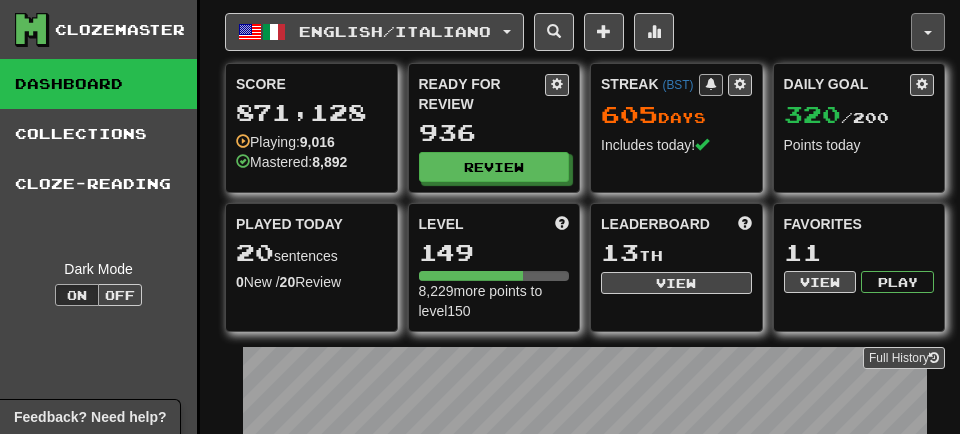 click at bounding box center (928, 32) 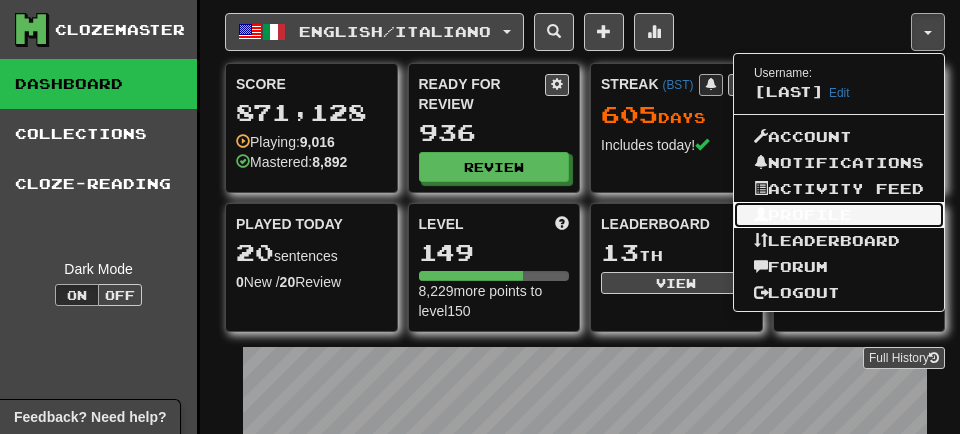 click on "Profile" at bounding box center (839, 215) 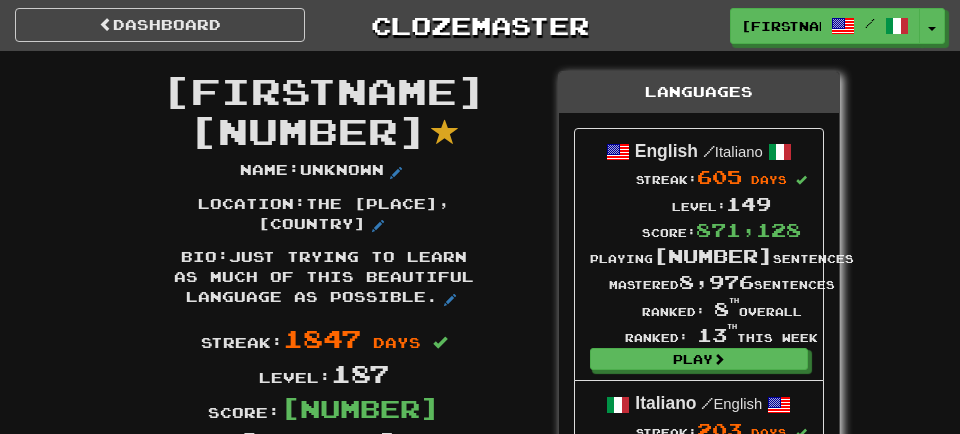 scroll, scrollTop: 0, scrollLeft: 0, axis: both 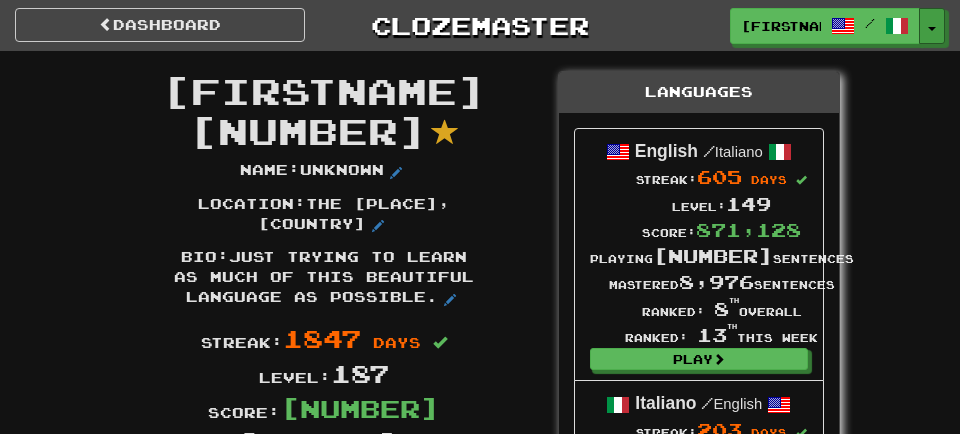 click at bounding box center (932, 29) 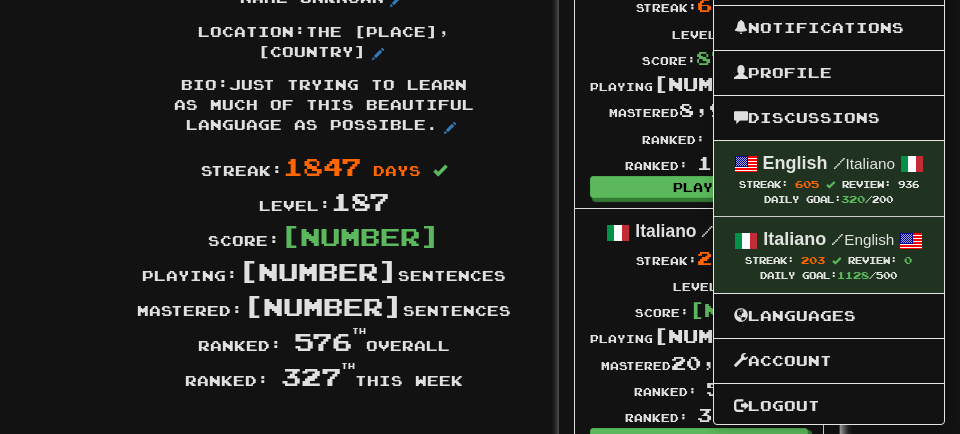 scroll, scrollTop: 0, scrollLeft: 0, axis: both 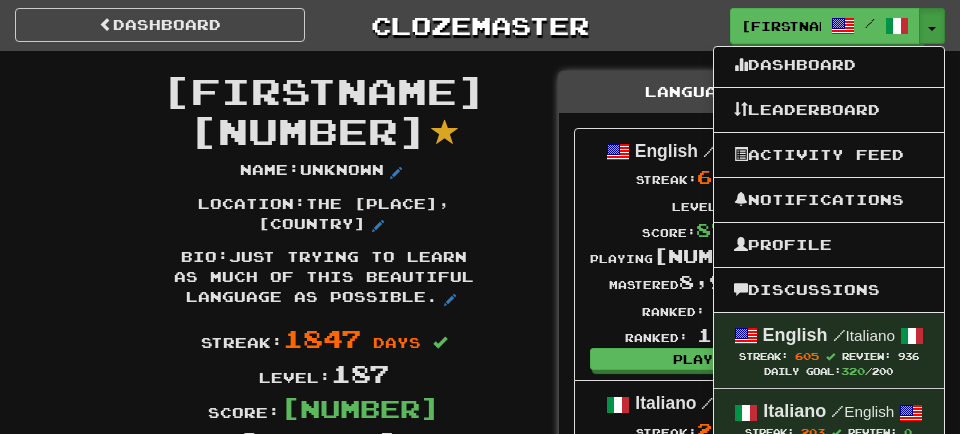 click at bounding box center (480, 217) 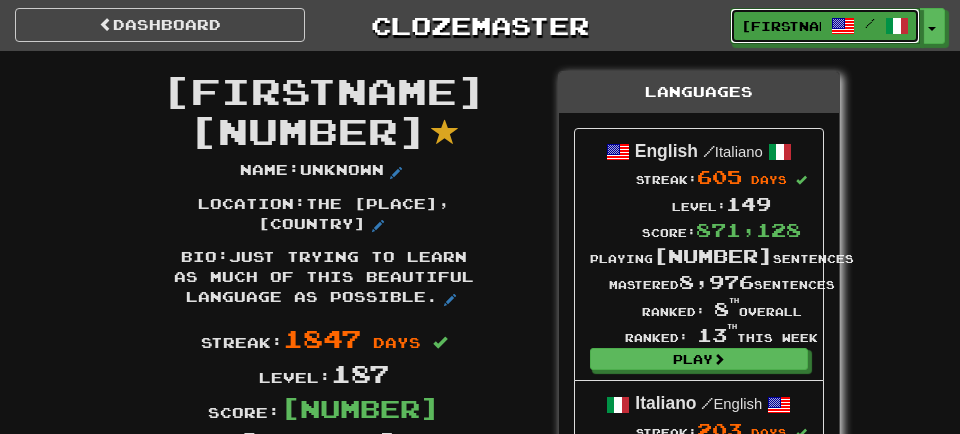 click on "[USERNAME]" at bounding box center (781, 26) 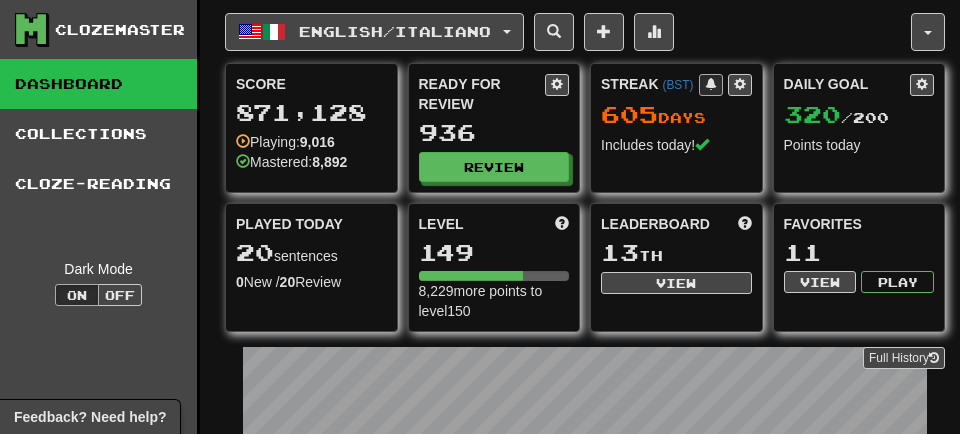 scroll, scrollTop: 0, scrollLeft: 0, axis: both 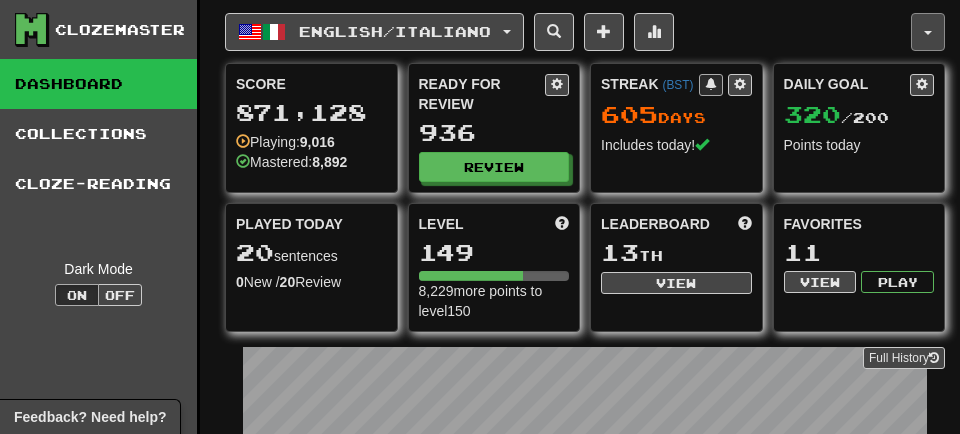 click at bounding box center [928, 32] 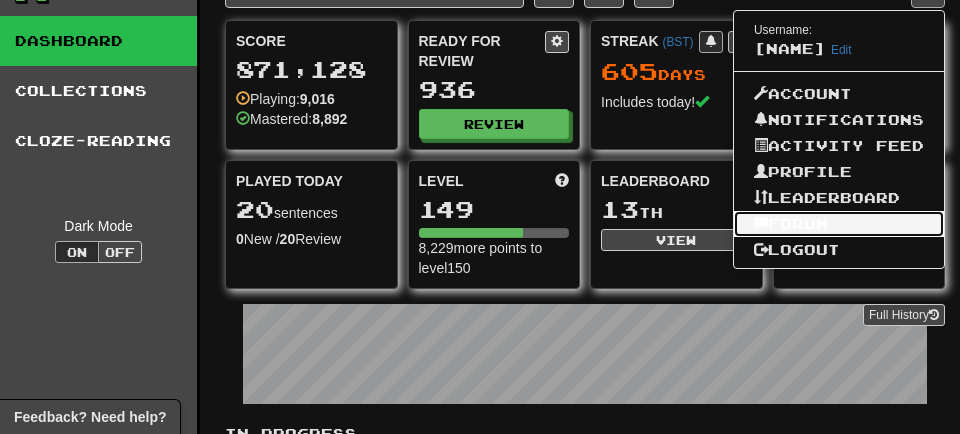 click on "Forum" at bounding box center [839, 224] 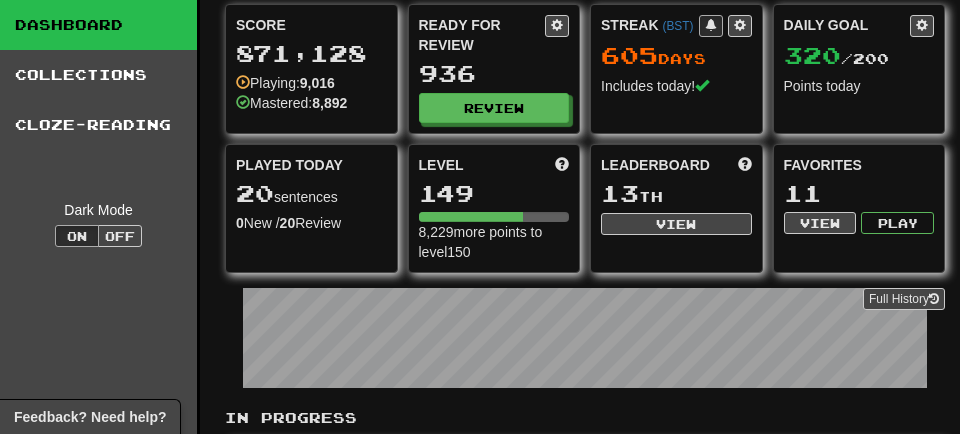 scroll, scrollTop: 137, scrollLeft: 0, axis: vertical 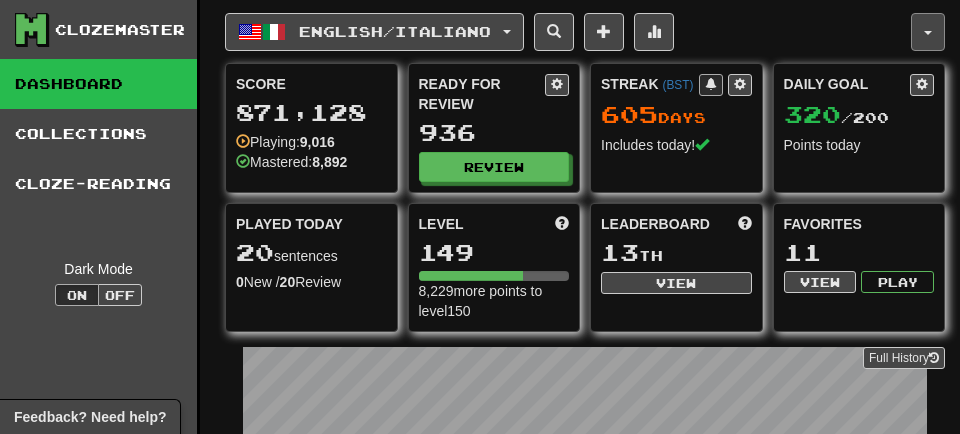 click at bounding box center (928, 32) 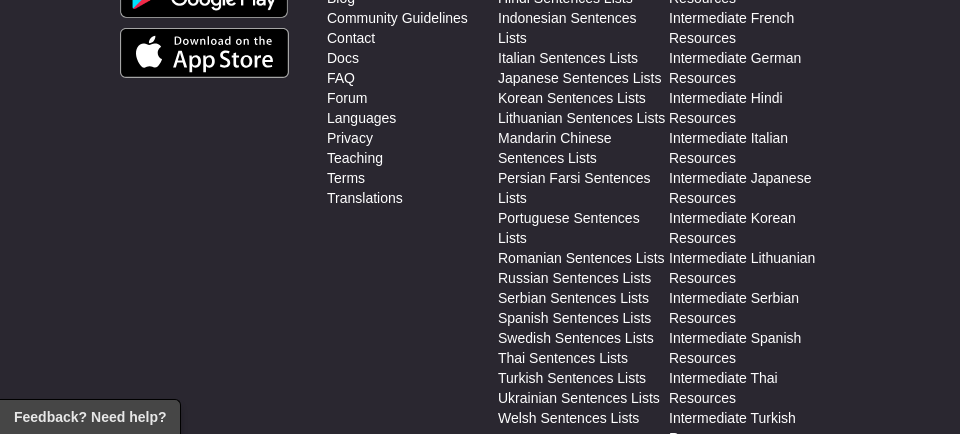 scroll, scrollTop: 1440, scrollLeft: 0, axis: vertical 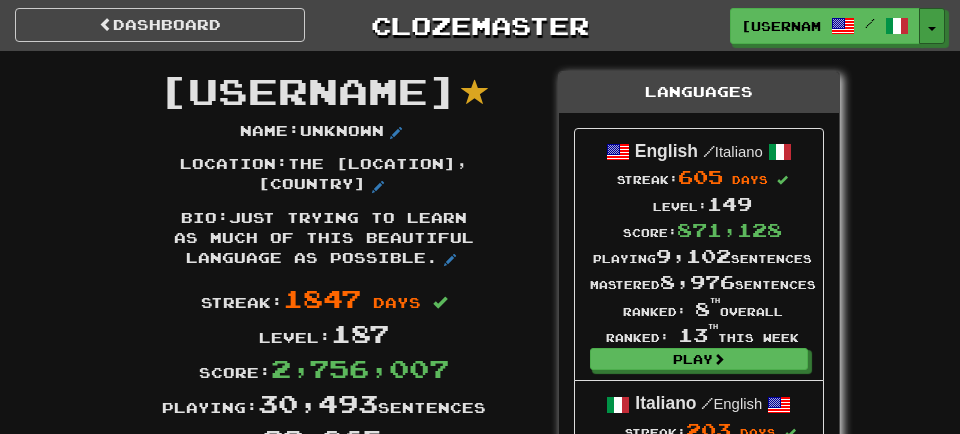 click at bounding box center (932, 29) 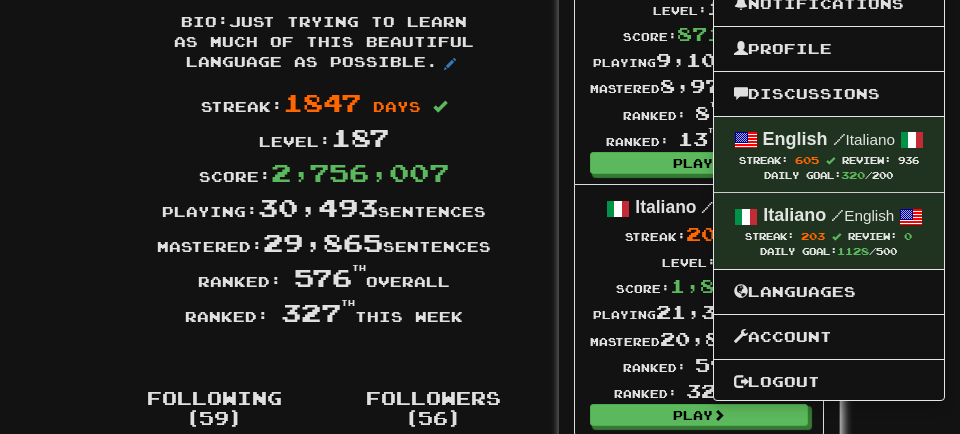 scroll, scrollTop: 197, scrollLeft: 0, axis: vertical 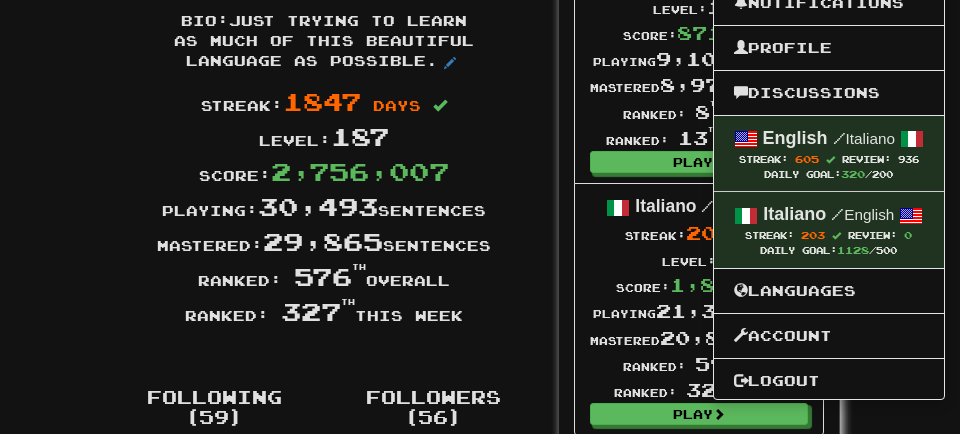 click at bounding box center [480, 217] 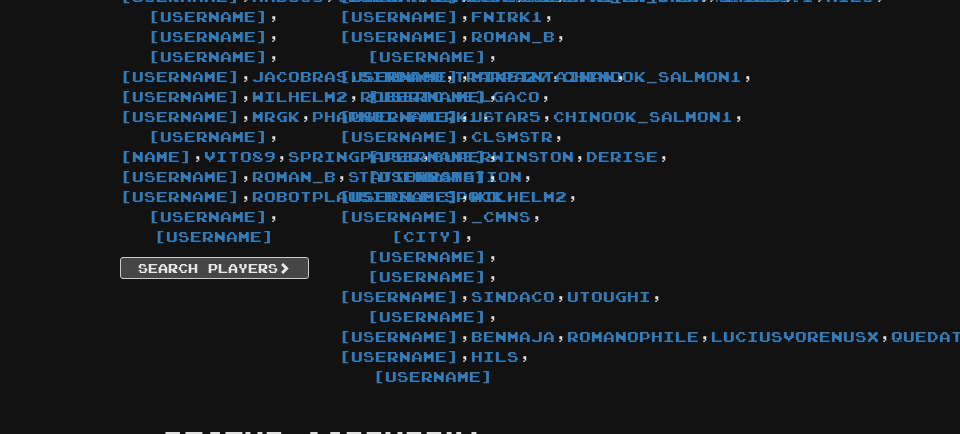 scroll, scrollTop: 851, scrollLeft: 0, axis: vertical 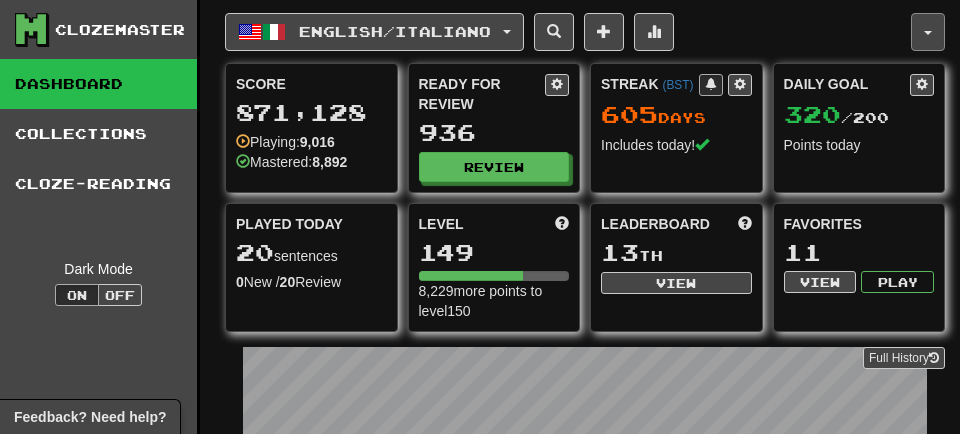 click at bounding box center [928, 33] 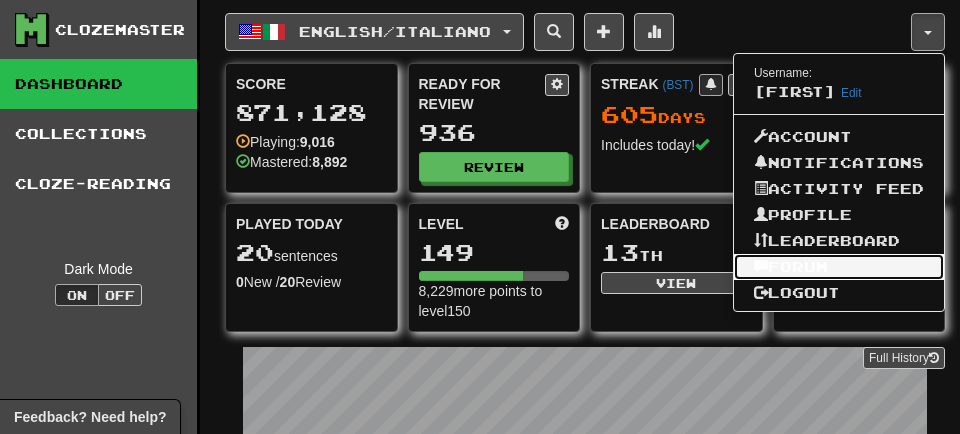 click on "Forum" at bounding box center (839, 267) 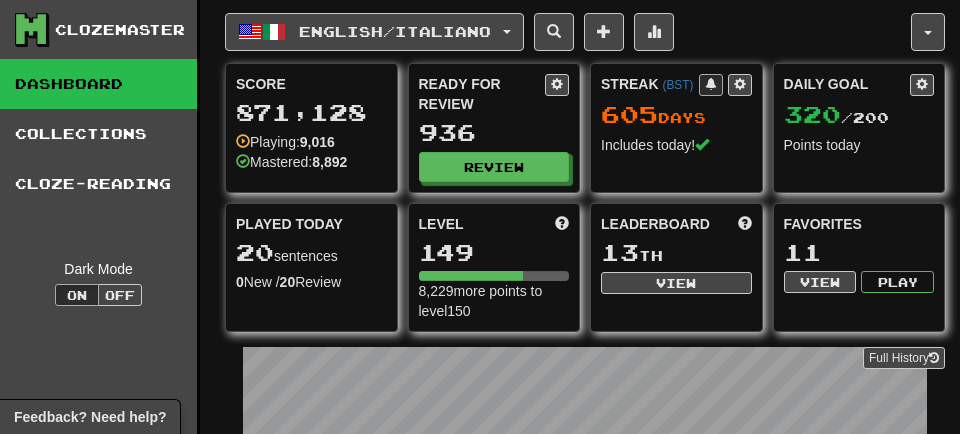 scroll, scrollTop: 0, scrollLeft: 0, axis: both 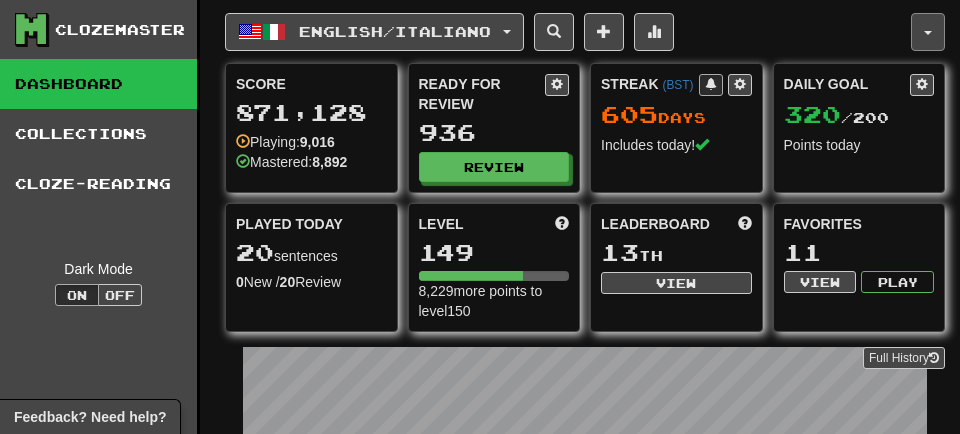 click at bounding box center (928, 32) 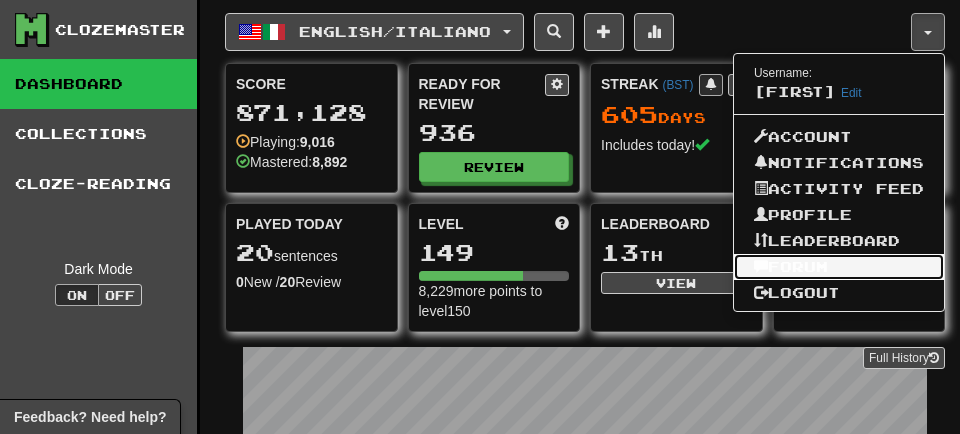 click on "Forum" at bounding box center [839, 267] 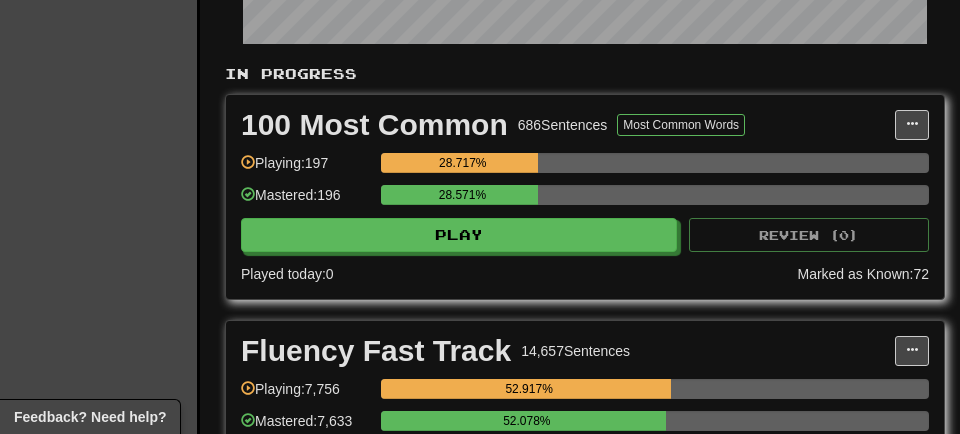 scroll, scrollTop: 0, scrollLeft: 0, axis: both 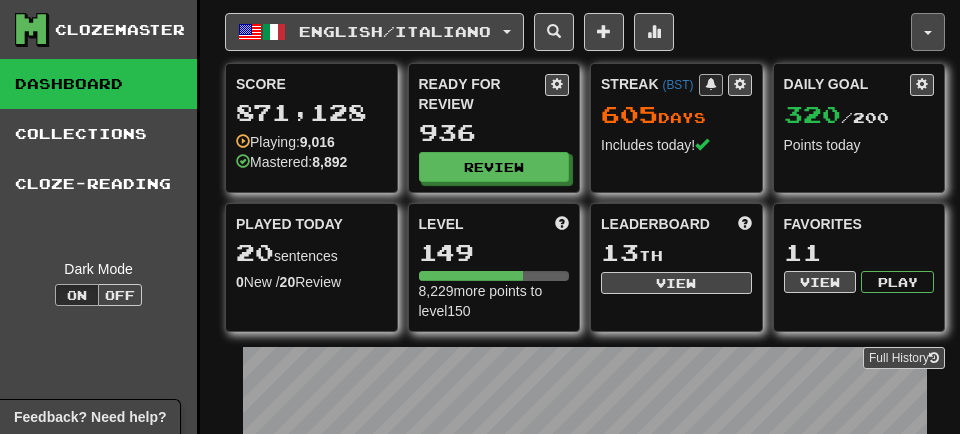 click at bounding box center (928, 33) 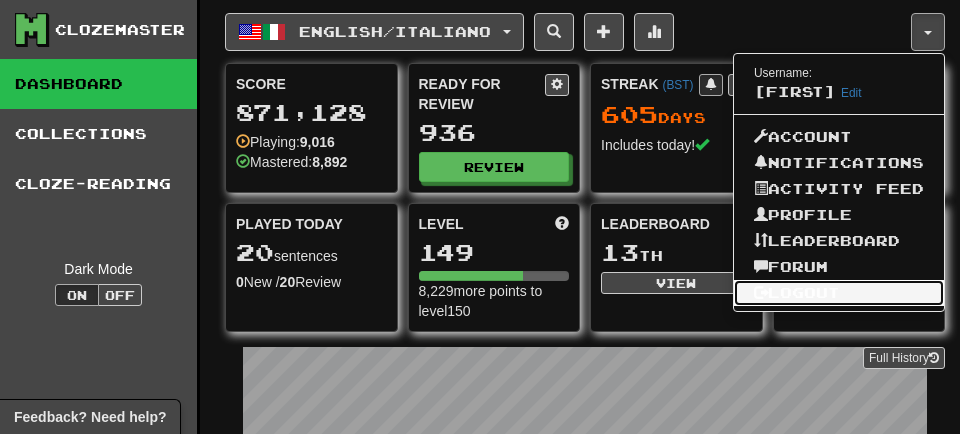 click on "Logout" at bounding box center [839, 293] 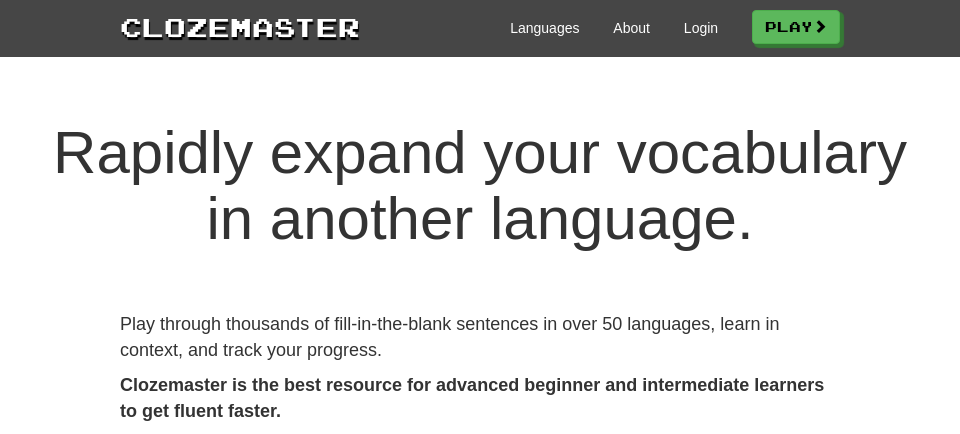 scroll, scrollTop: 7, scrollLeft: 0, axis: vertical 